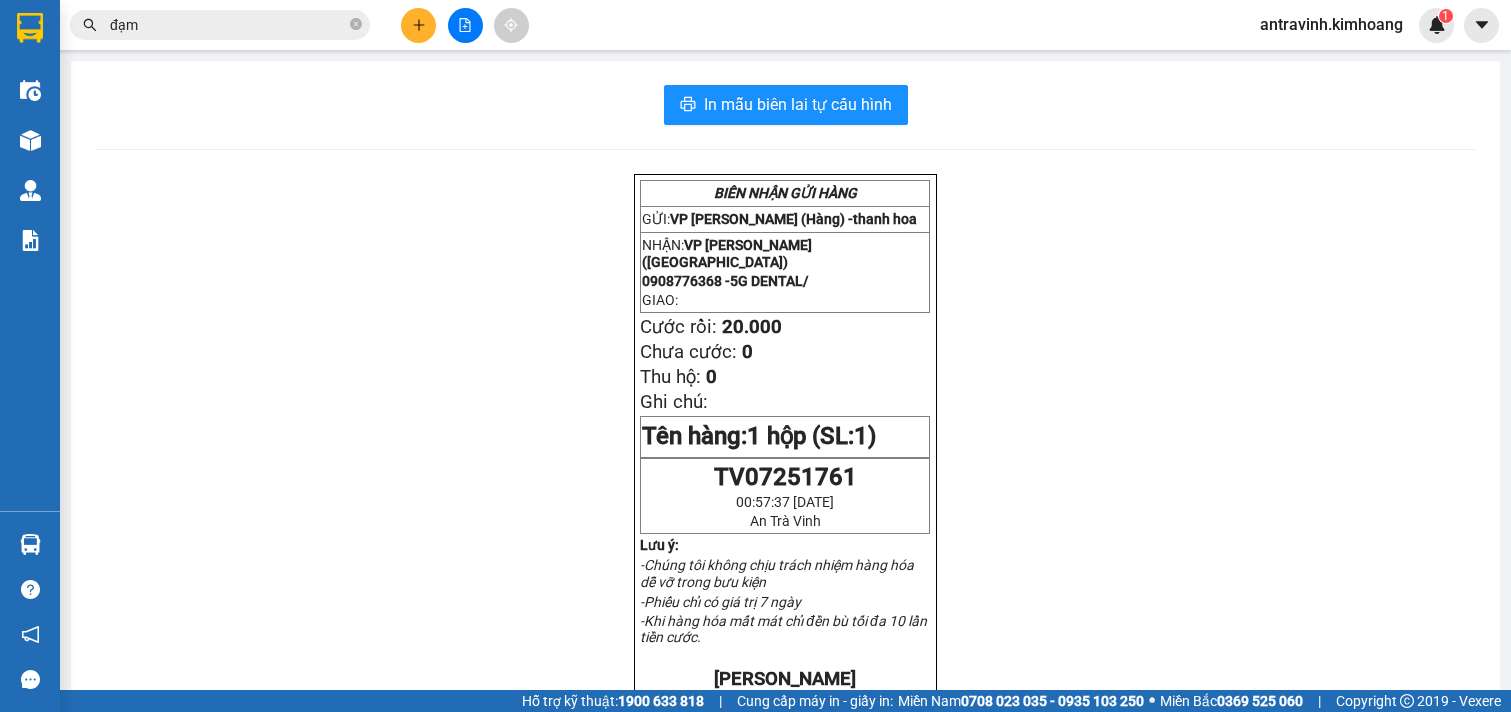 scroll, scrollTop: 0, scrollLeft: 0, axis: both 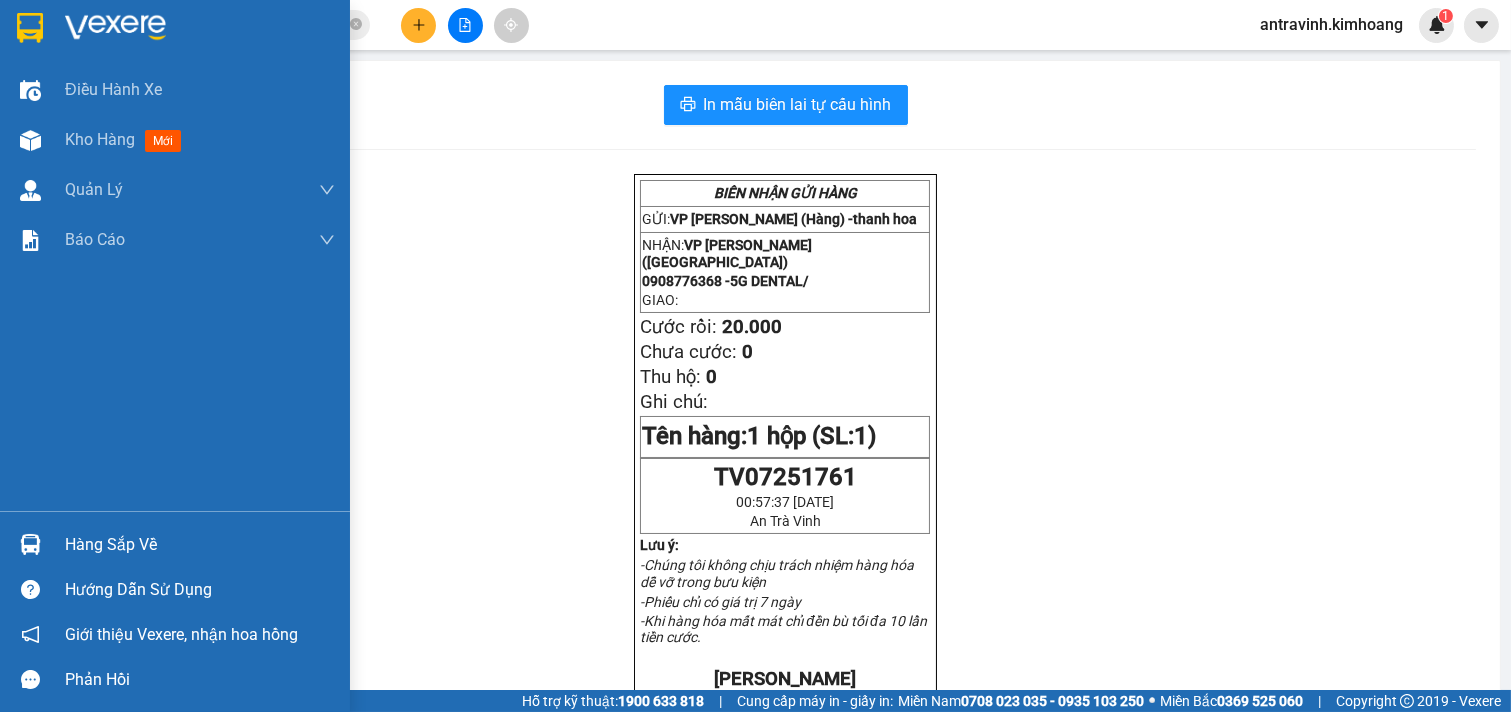 click on "Hàng sắp về" at bounding box center (175, 544) 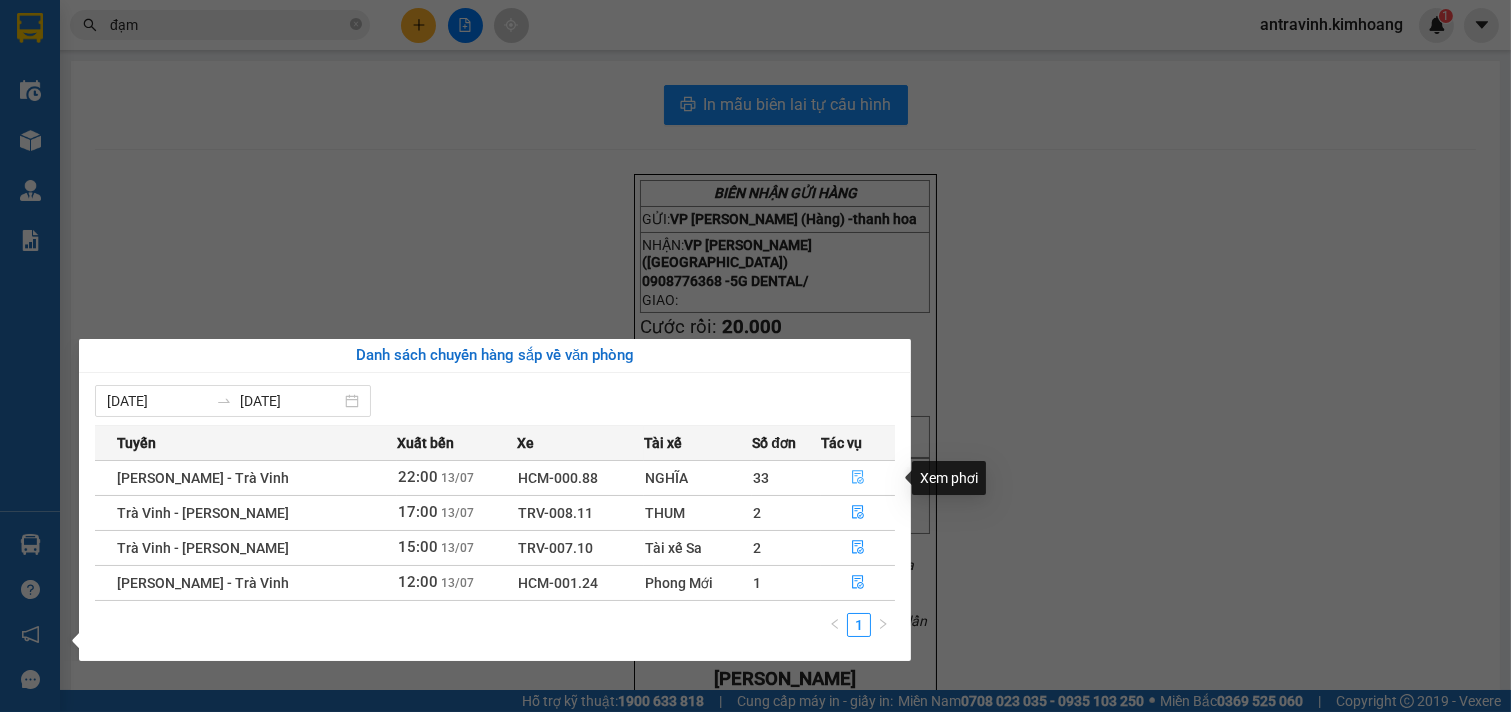 click 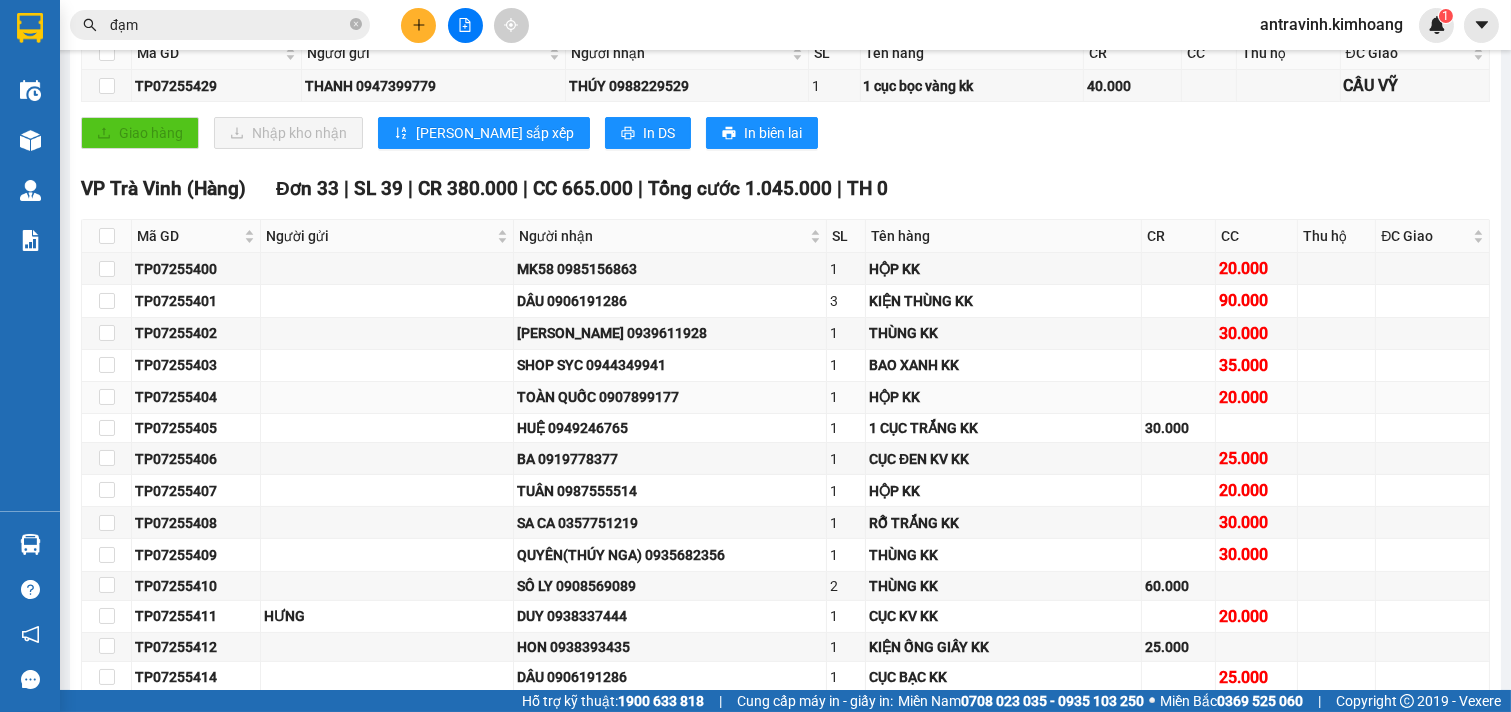 scroll, scrollTop: 444, scrollLeft: 0, axis: vertical 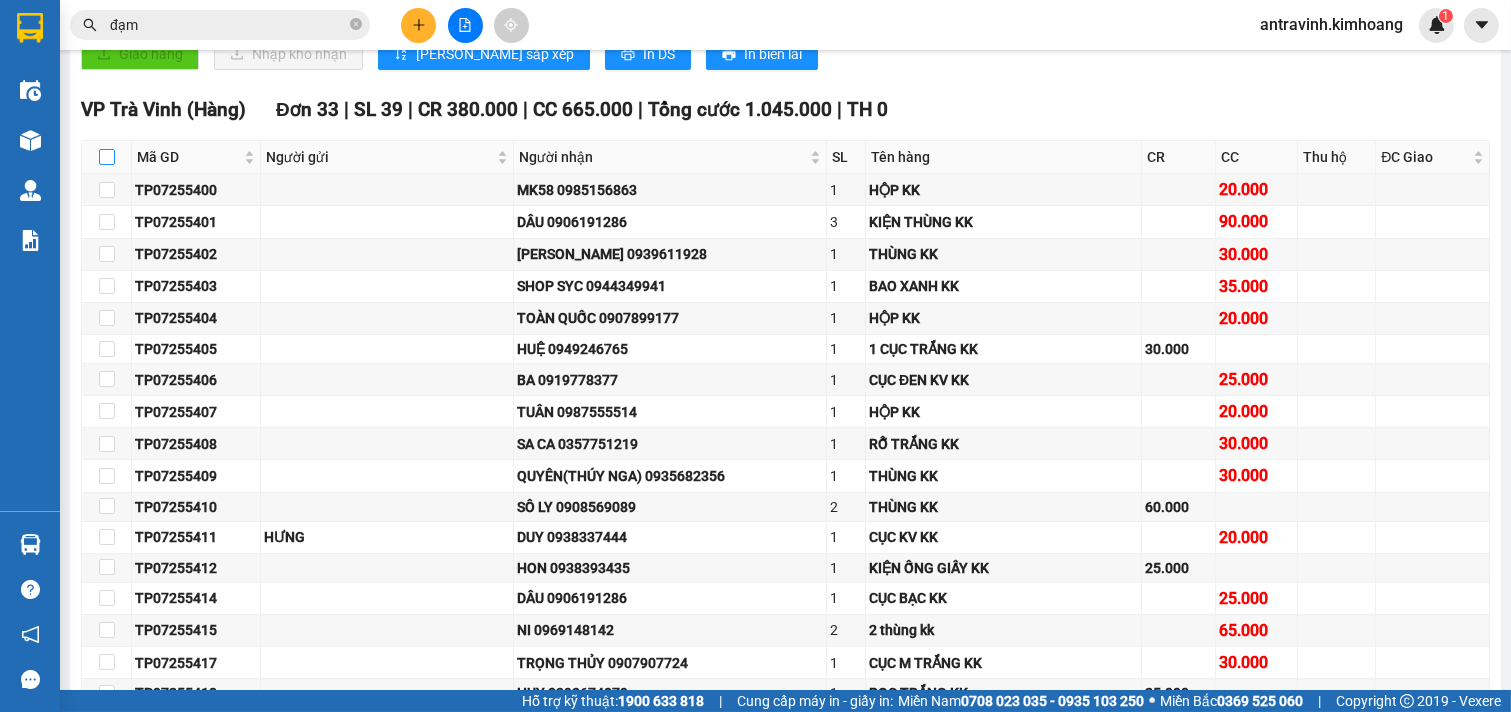 click at bounding box center (107, 157) 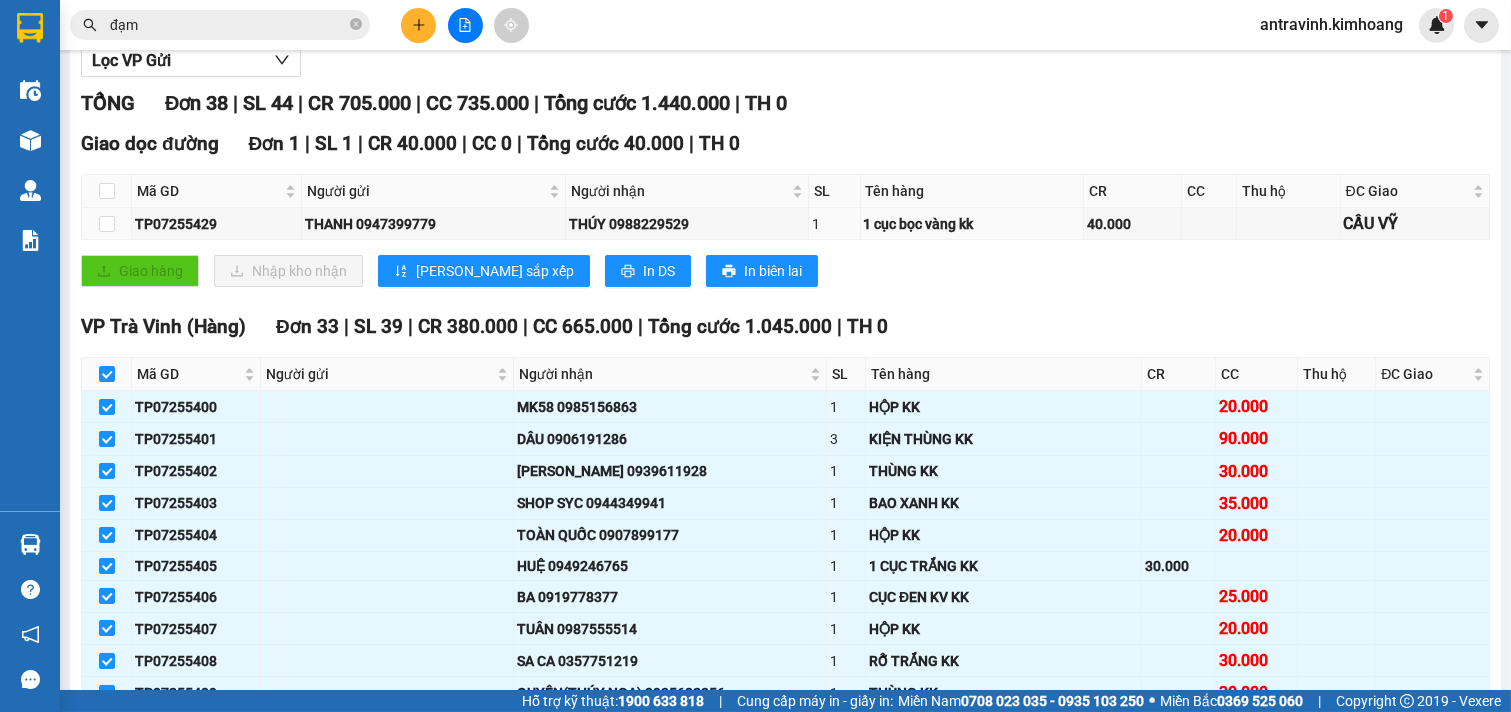 scroll, scrollTop: 0, scrollLeft: 0, axis: both 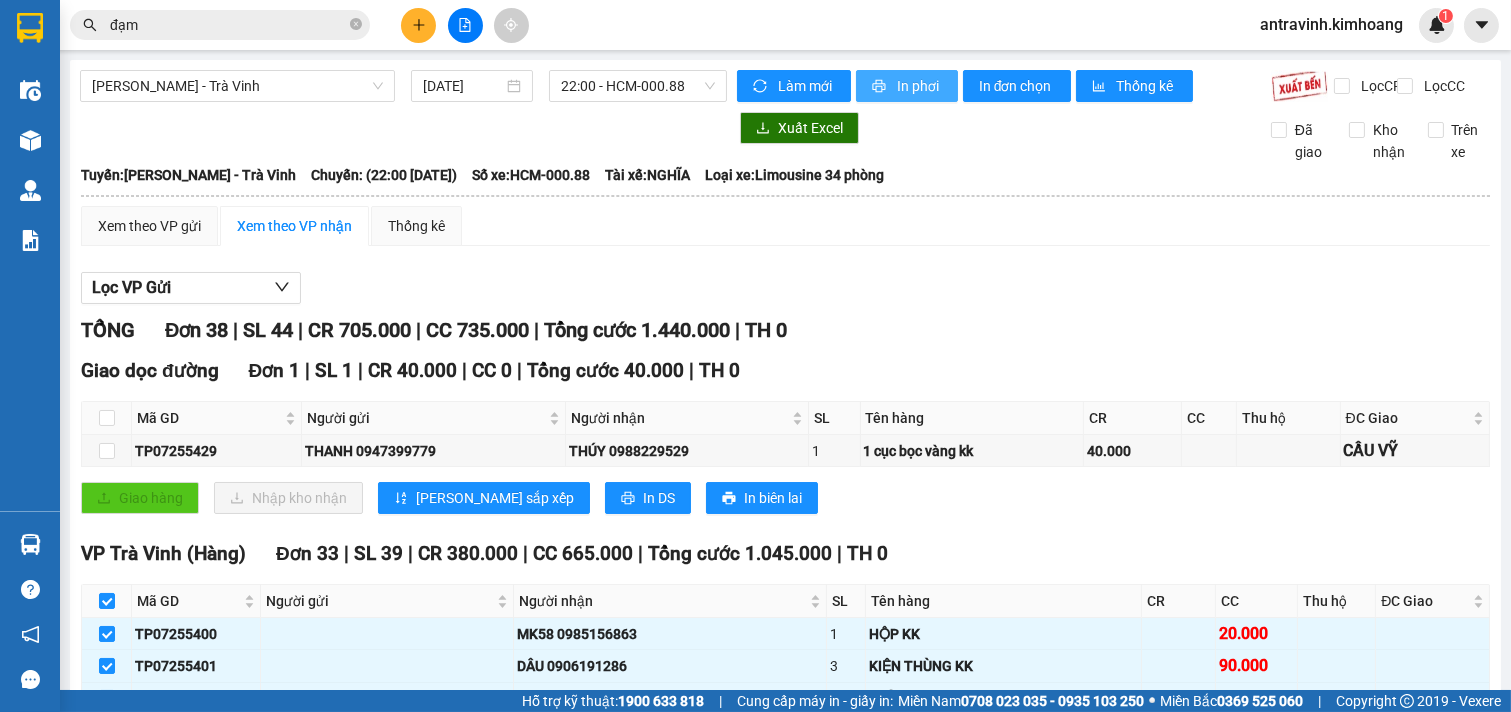 click on "In phơi" at bounding box center [919, 86] 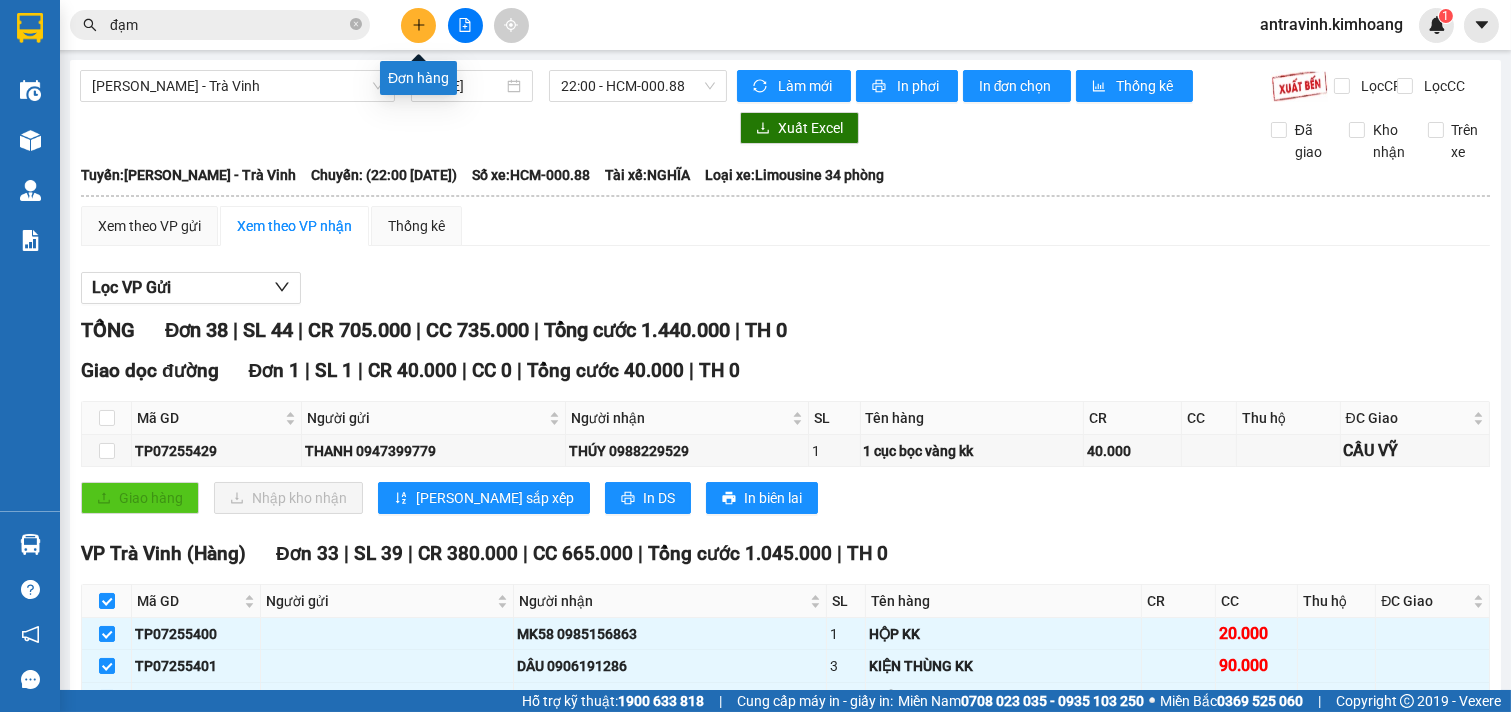click 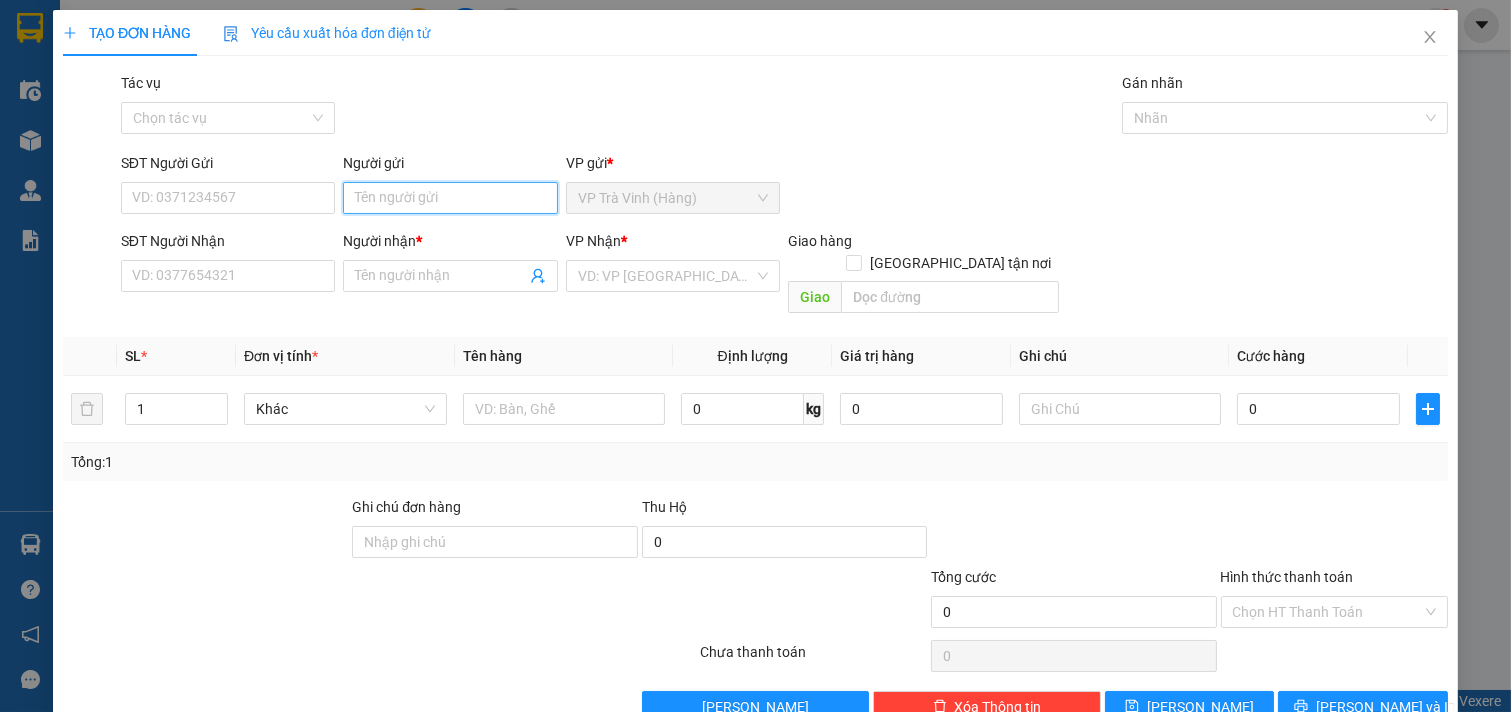 click on "Người gửi" at bounding box center [450, 198] 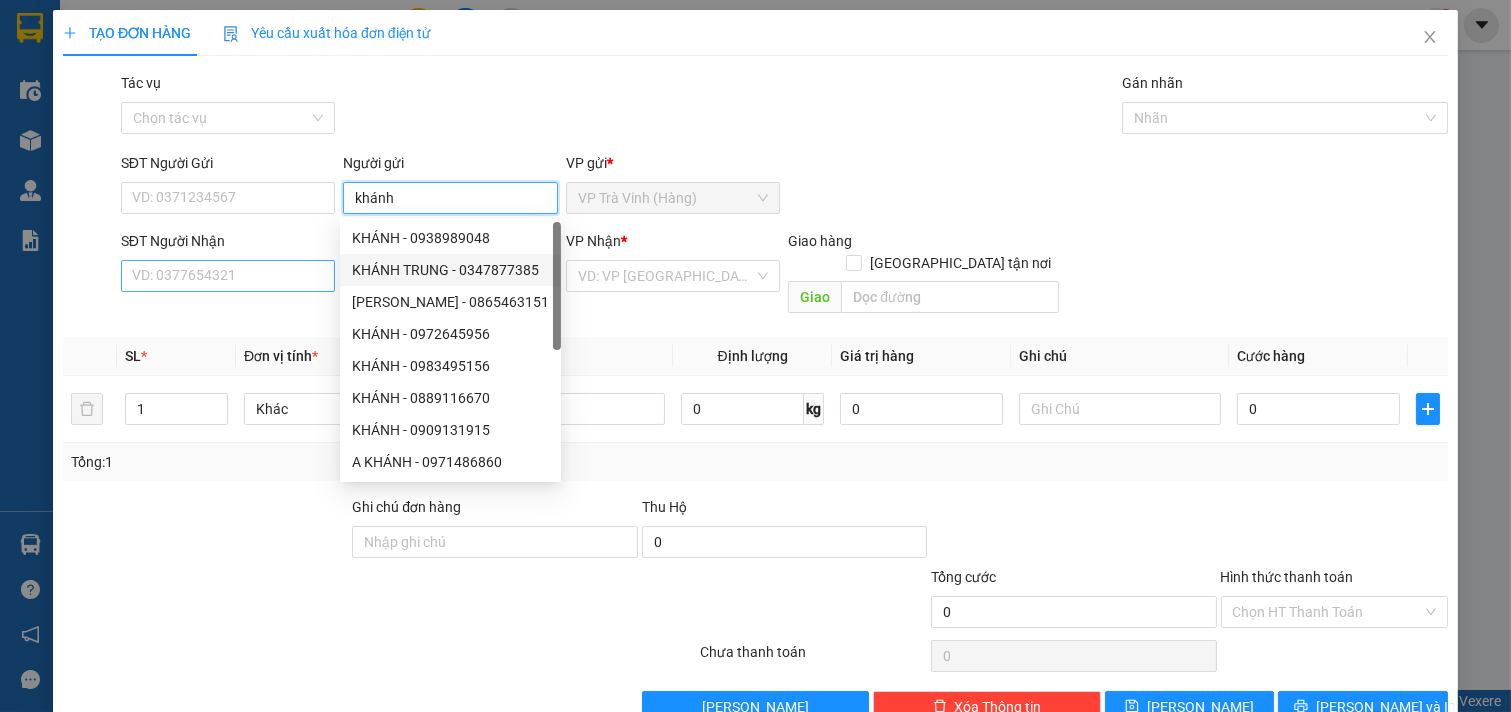 type on "khánh" 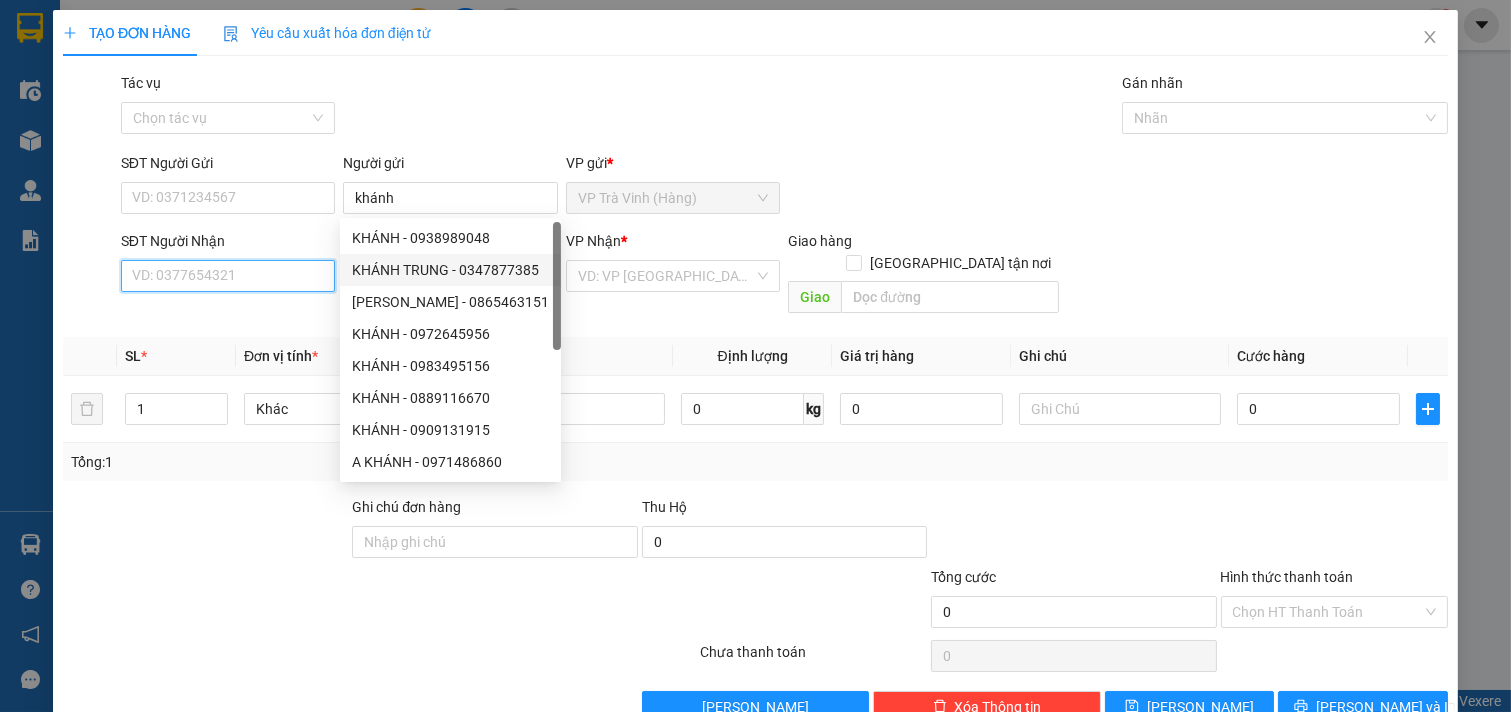 click on "SĐT Người Nhận" at bounding box center [228, 276] 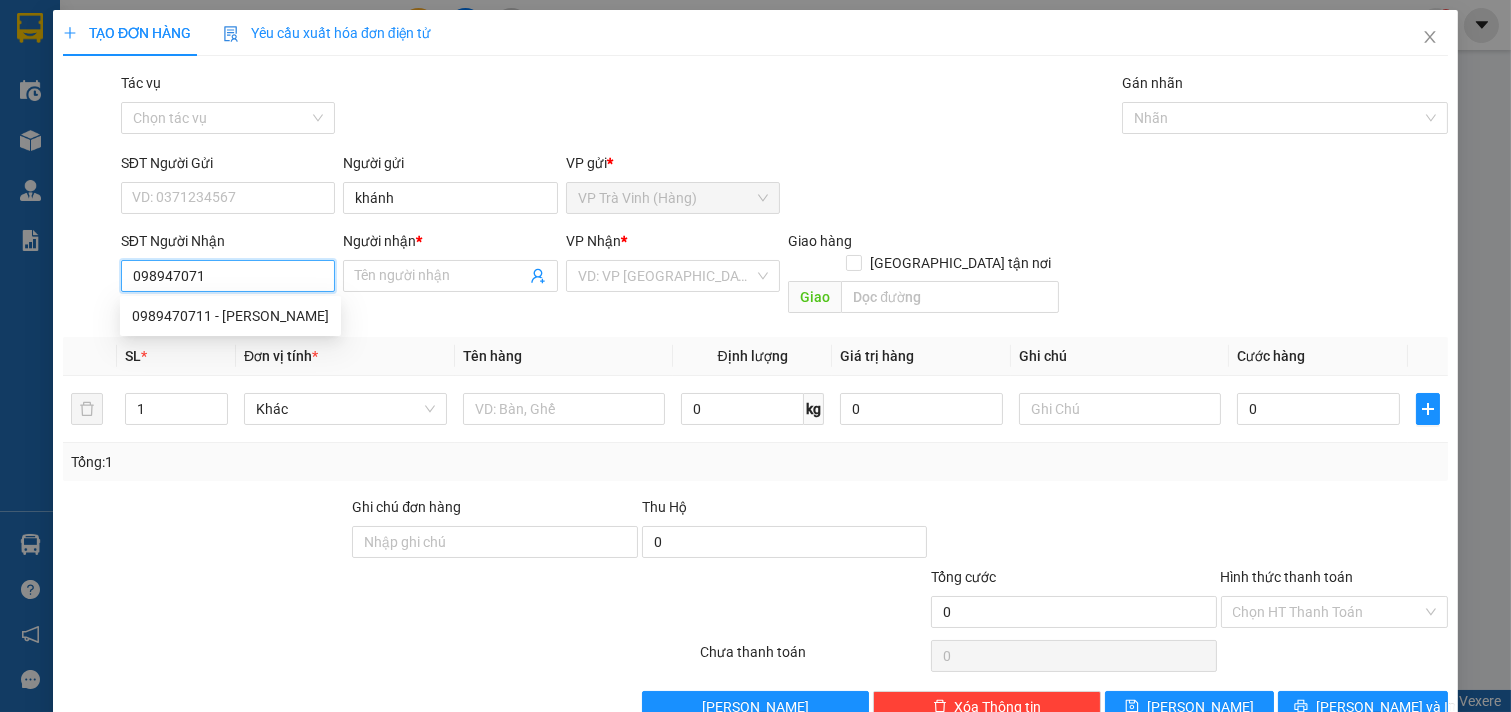 type on "0989470711" 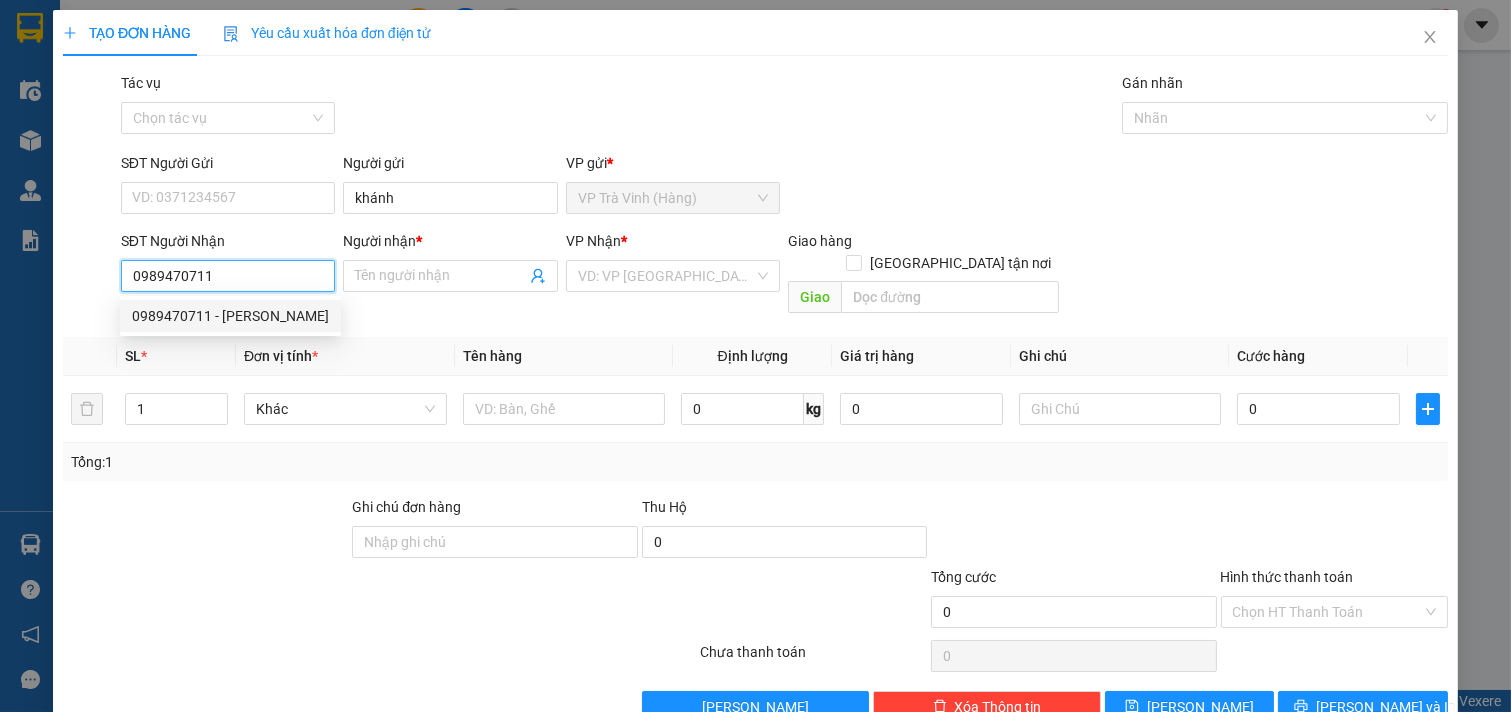 click on "0989470711 - [PERSON_NAME]" at bounding box center [230, 316] 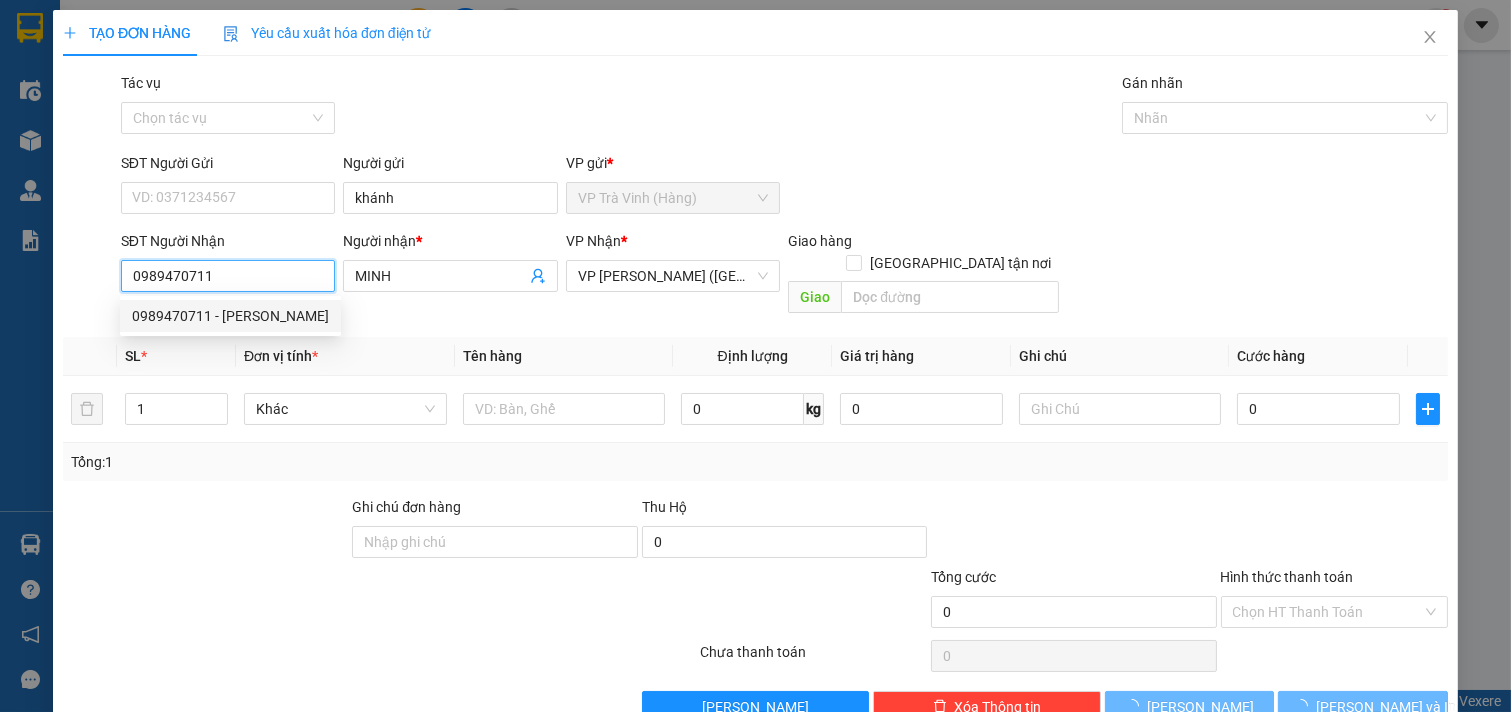 type on "MINH" 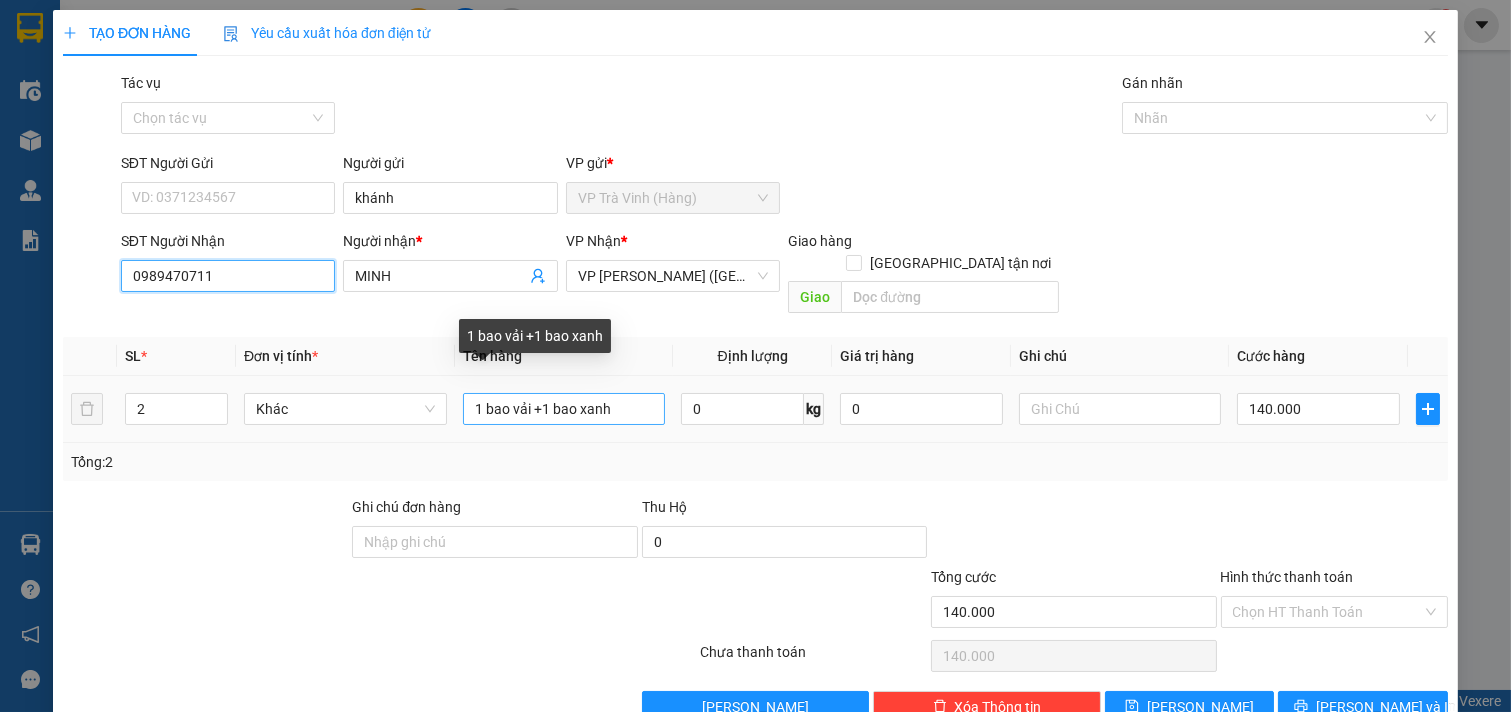 type on "0989470711" 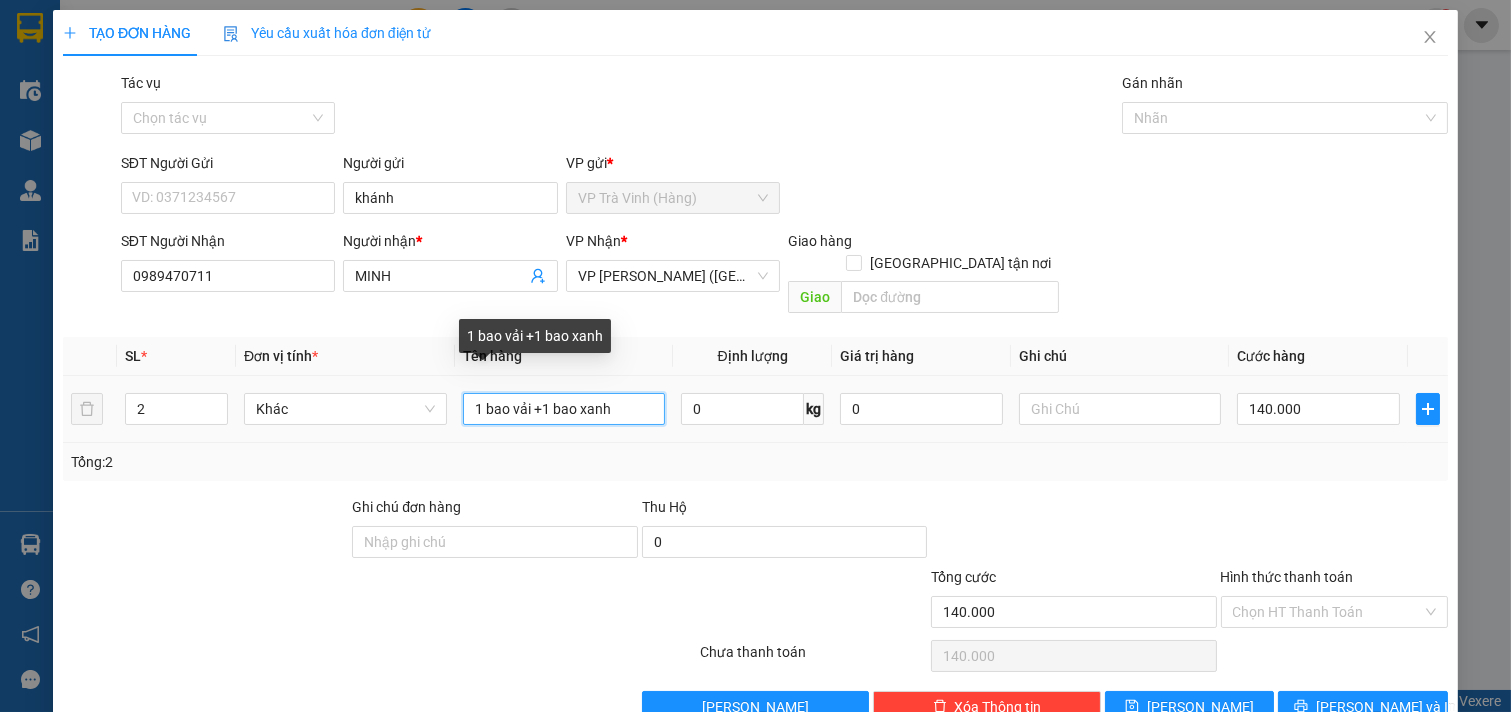 click on "1 bao vải +1 bao xanh" at bounding box center [564, 409] 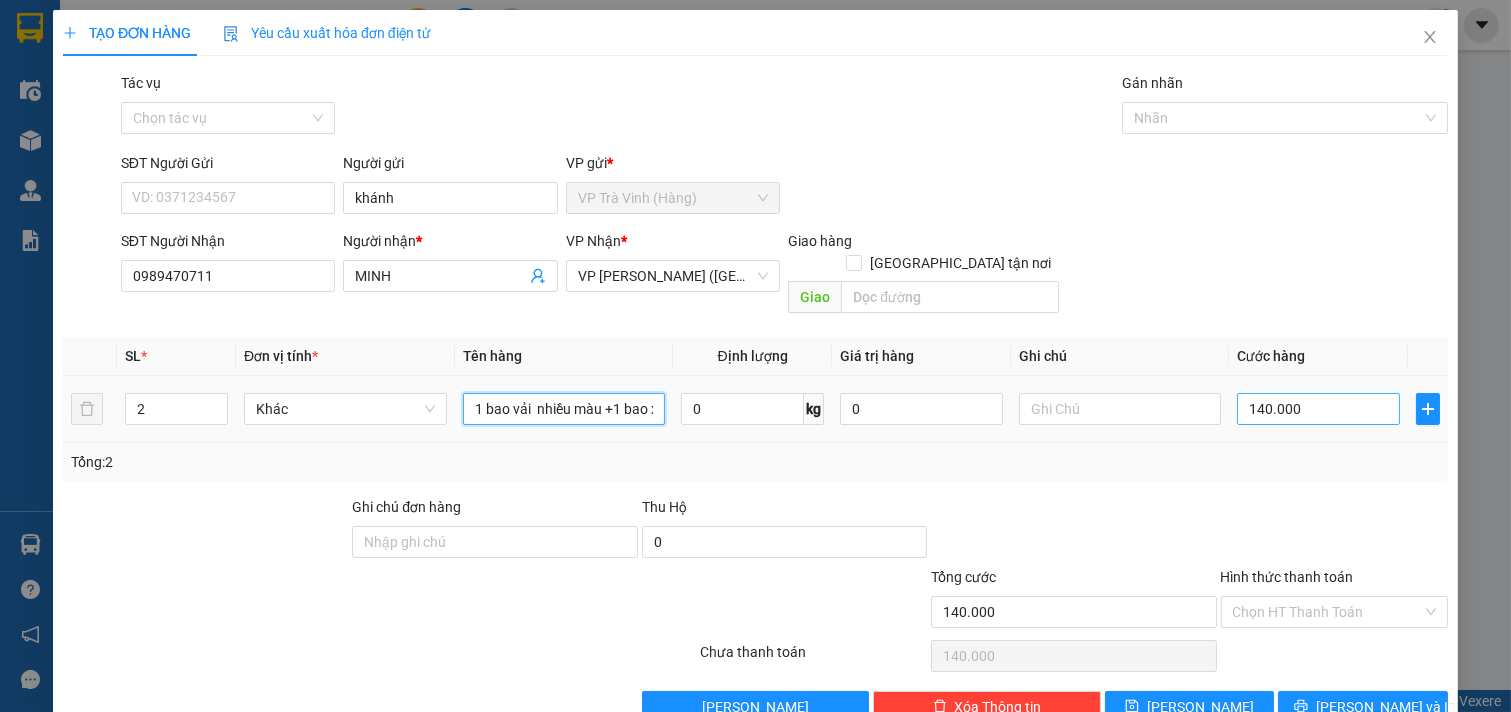 type on "1 bao vải  nhiều màu +1 bao xanh" 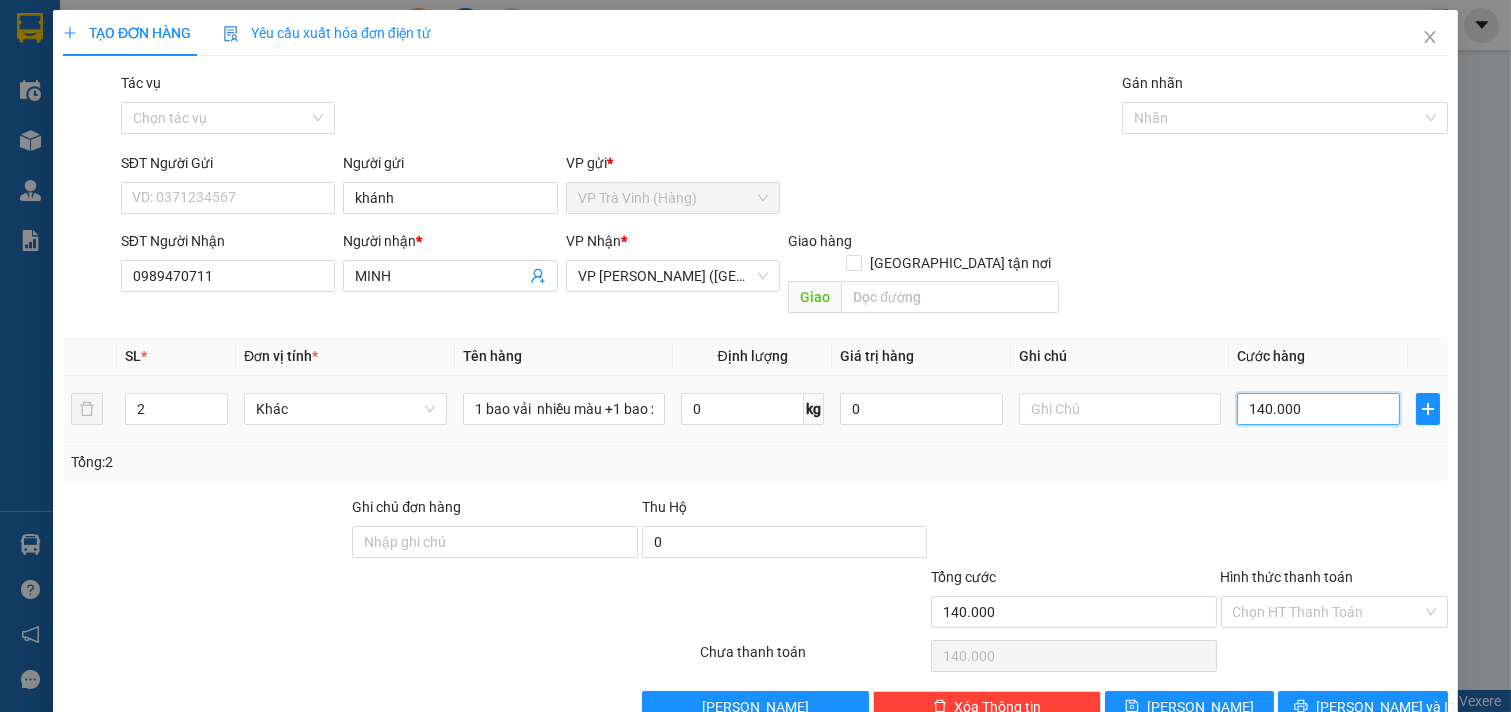 click on "140.000" at bounding box center (1318, 409) 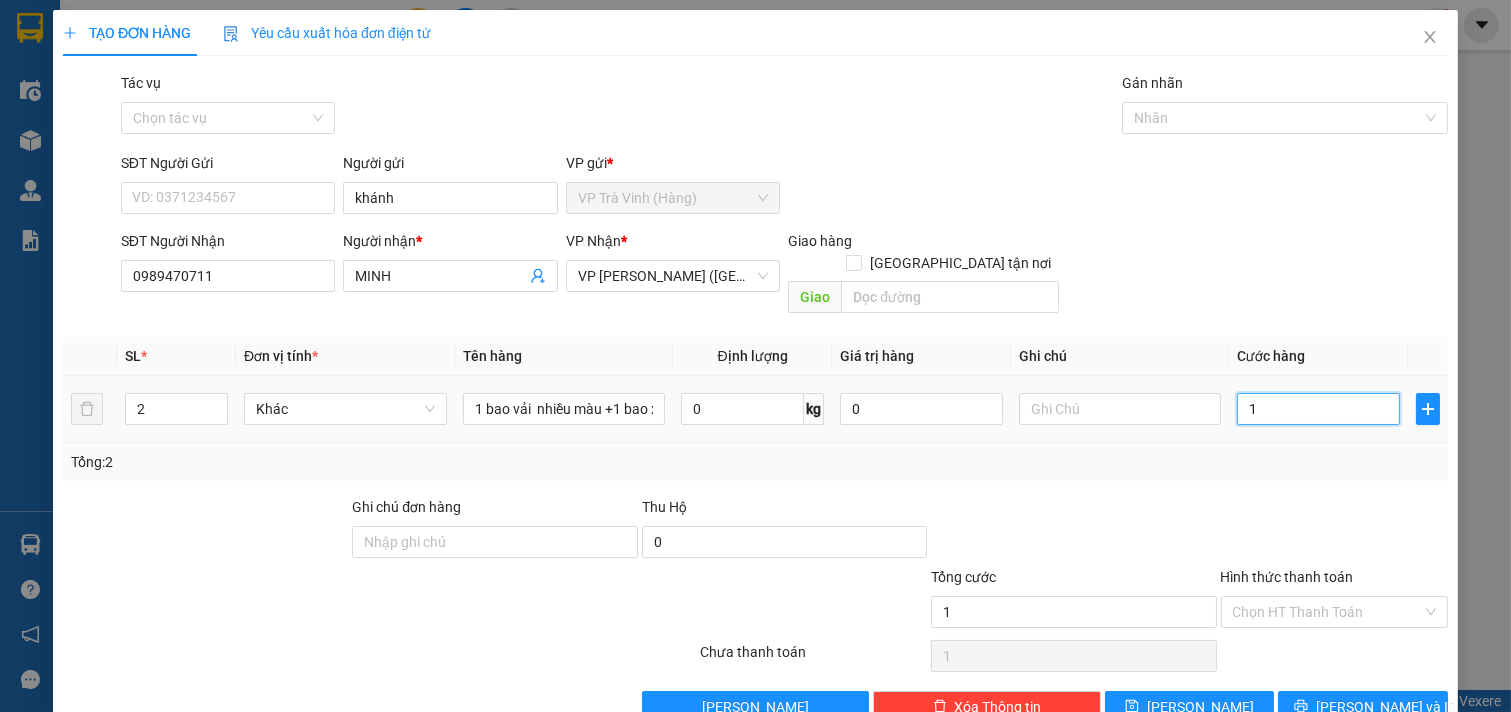 type on "12" 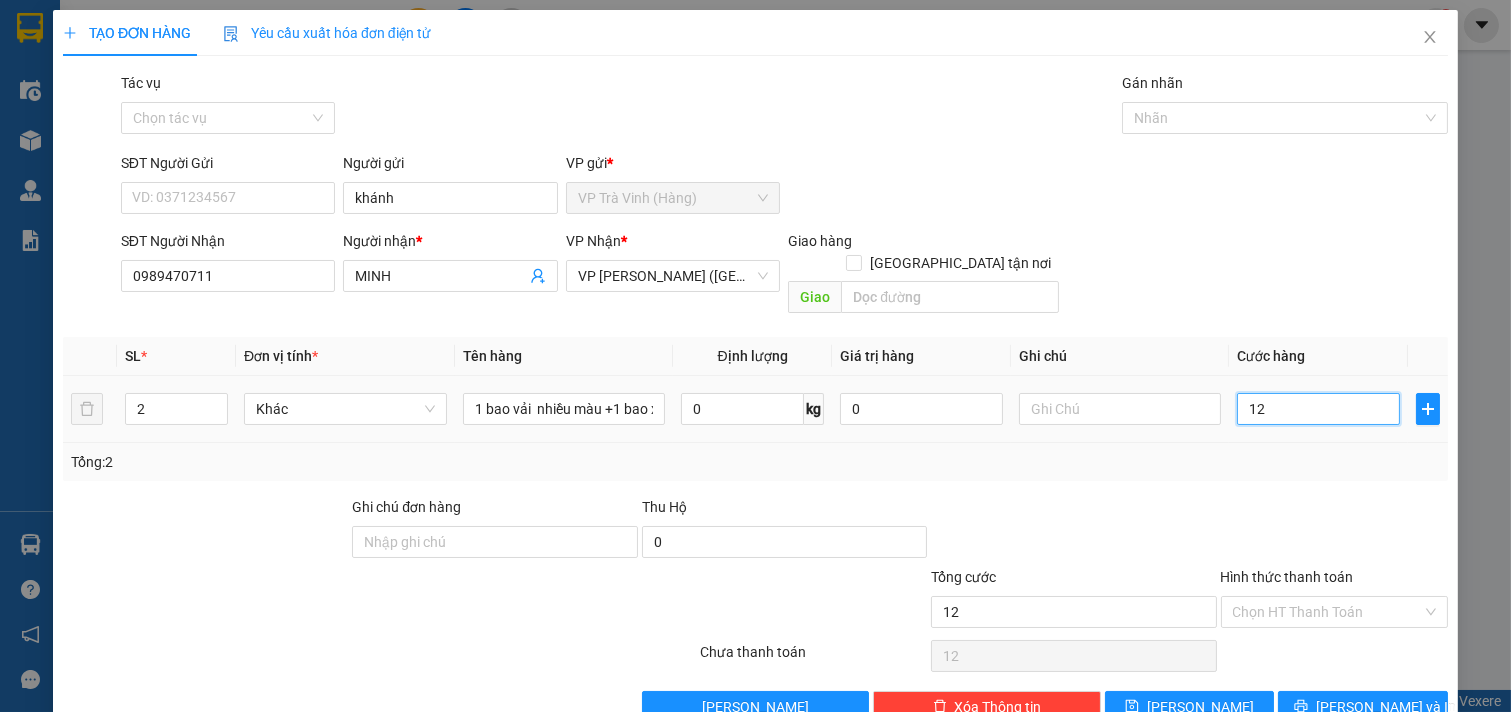 type on "120" 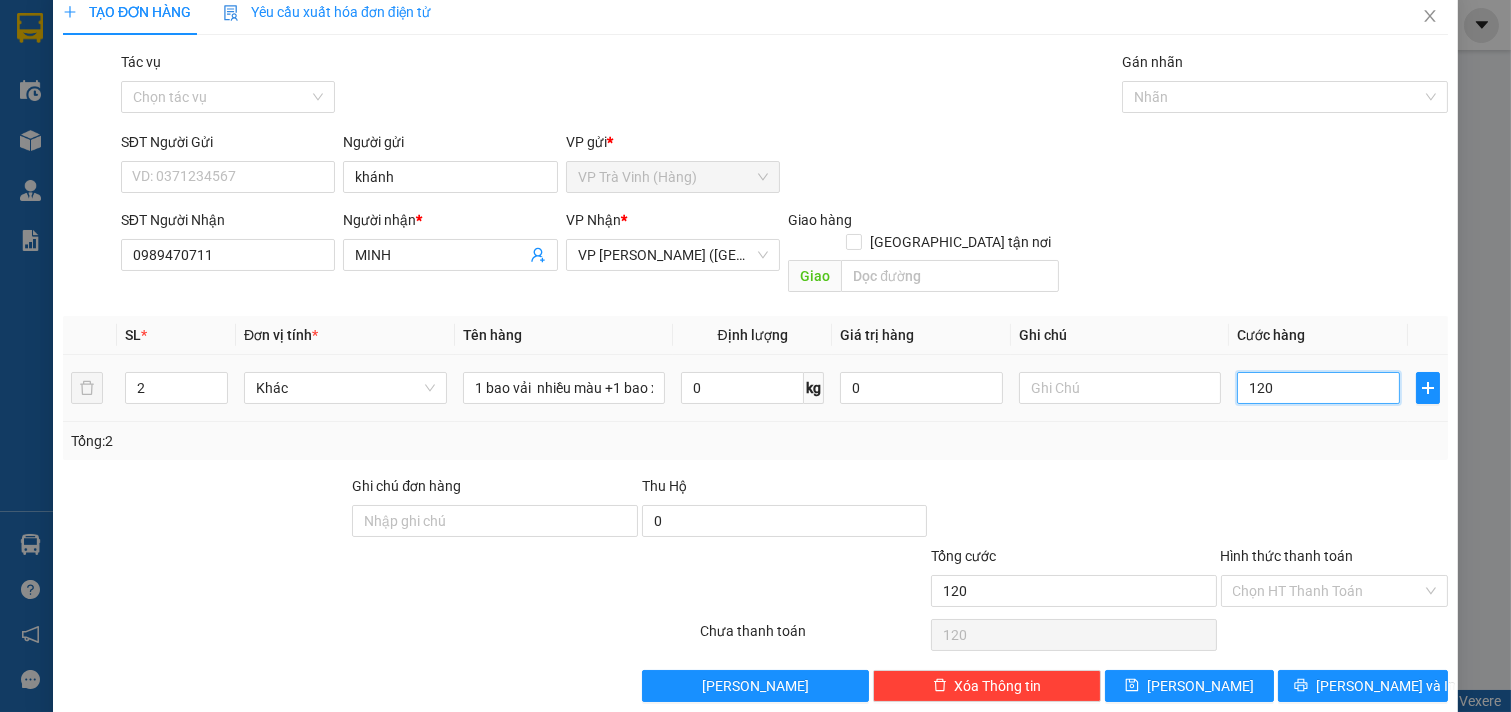 scroll, scrollTop: 27, scrollLeft: 0, axis: vertical 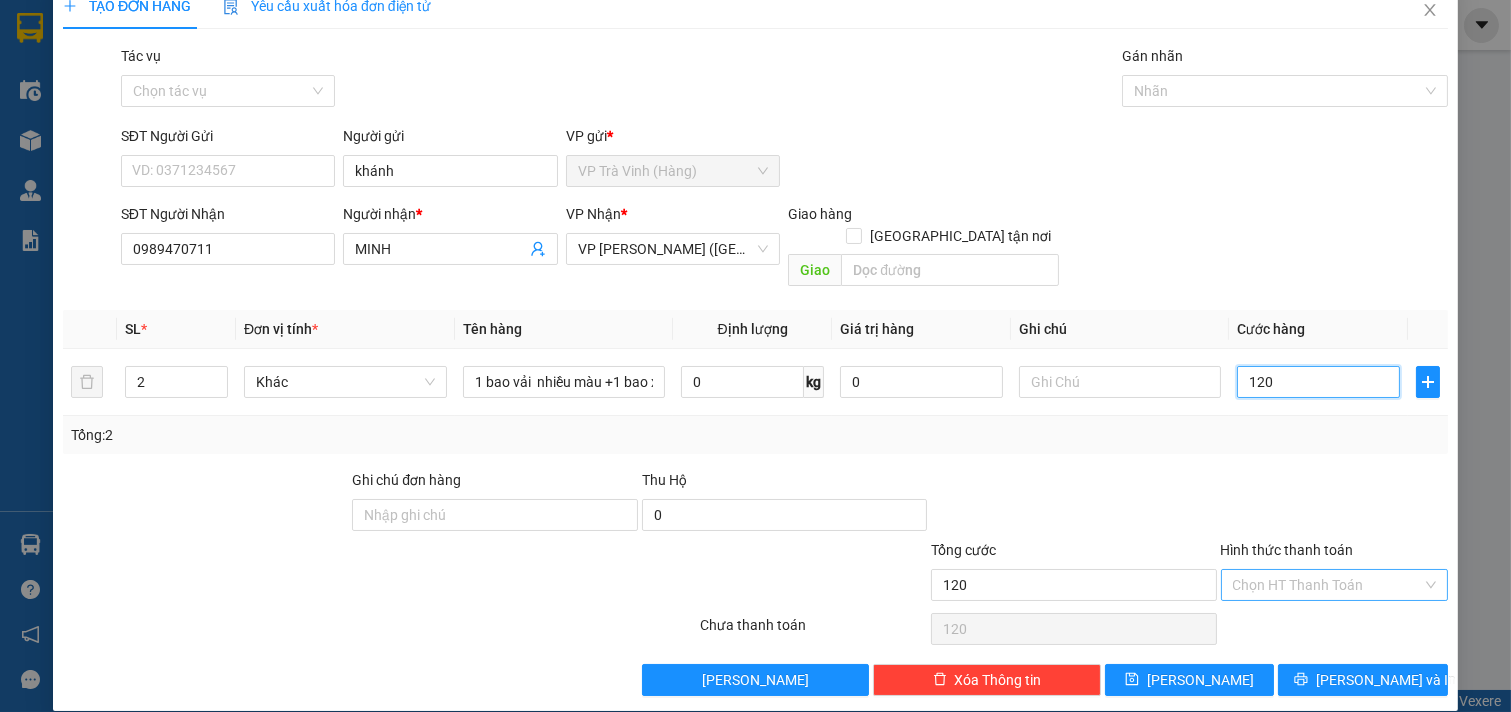 type on "120" 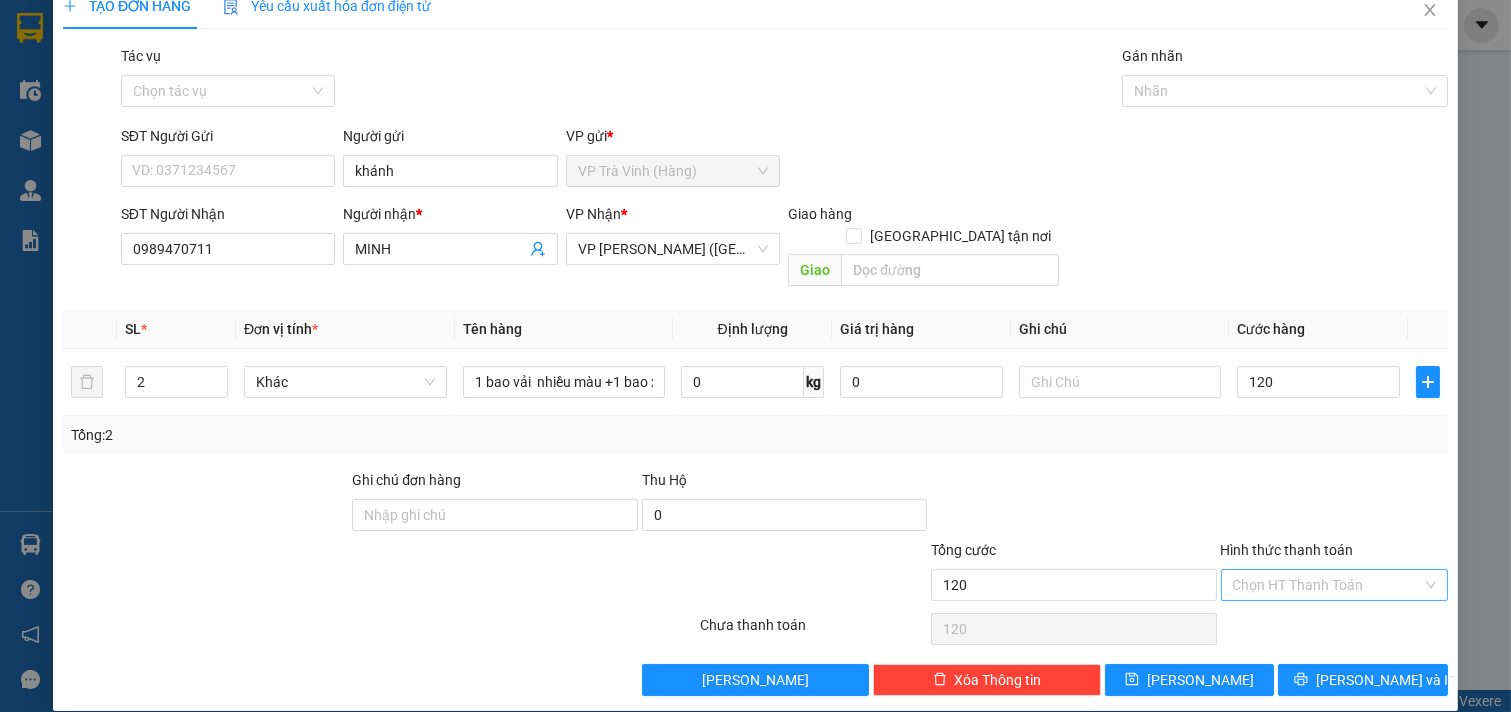 type on "120.000" 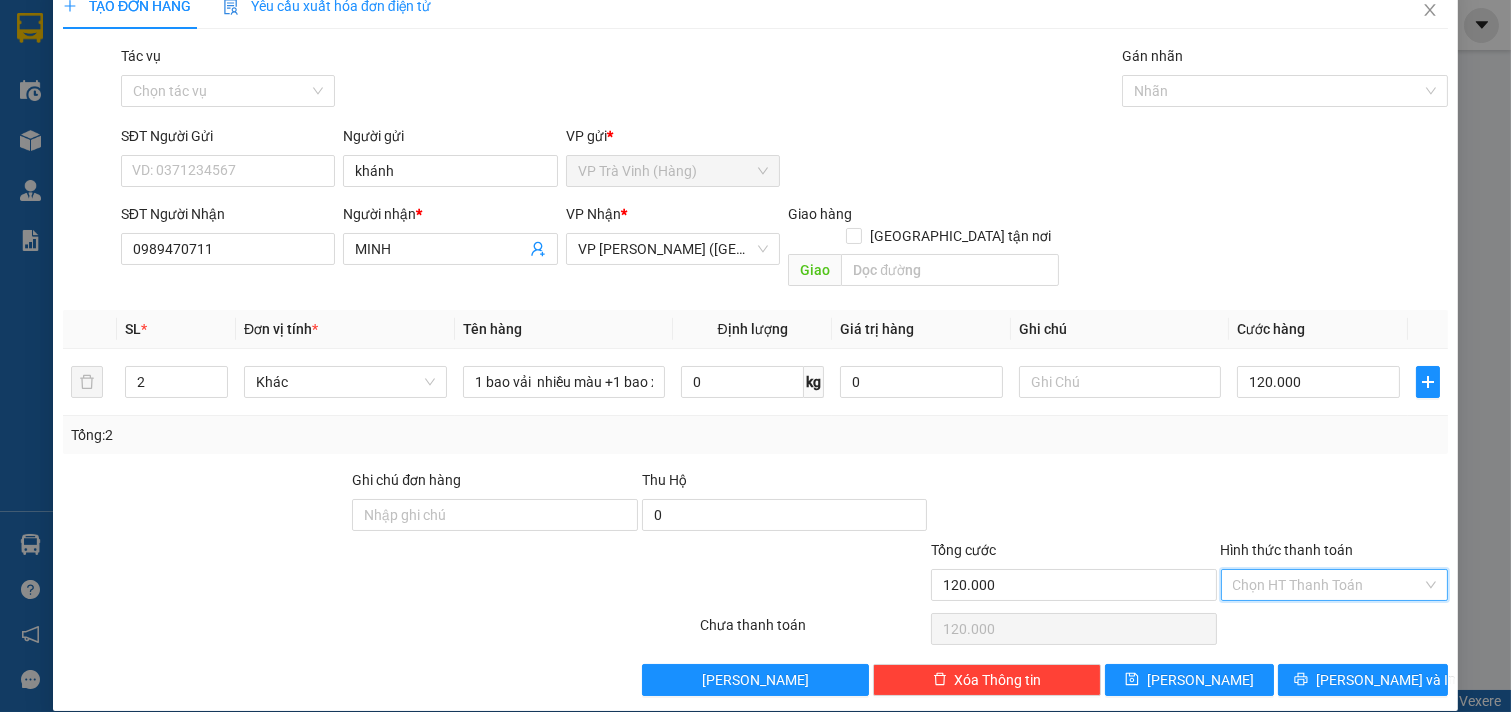 click on "Hình thức thanh toán" at bounding box center (1328, 585) 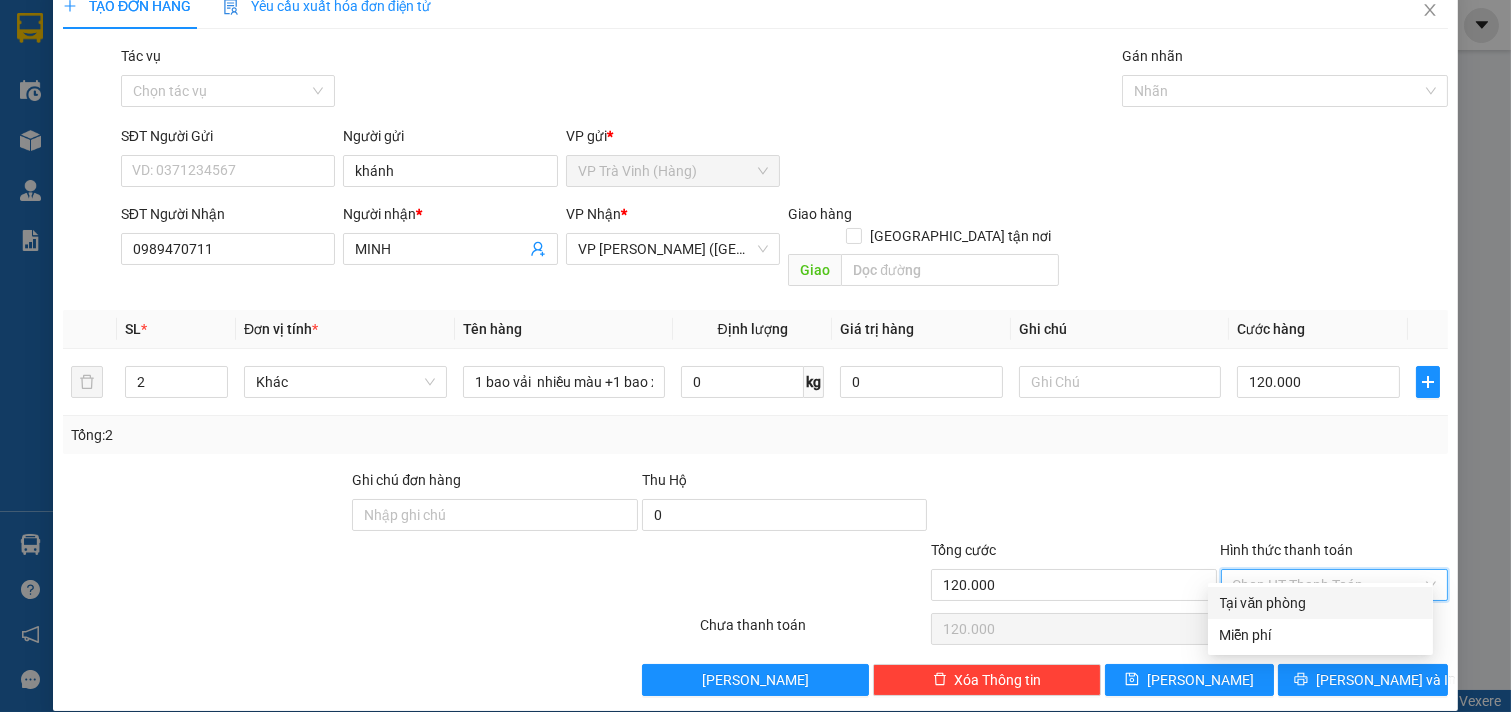 click on "Tại văn phòng" at bounding box center (1320, 603) 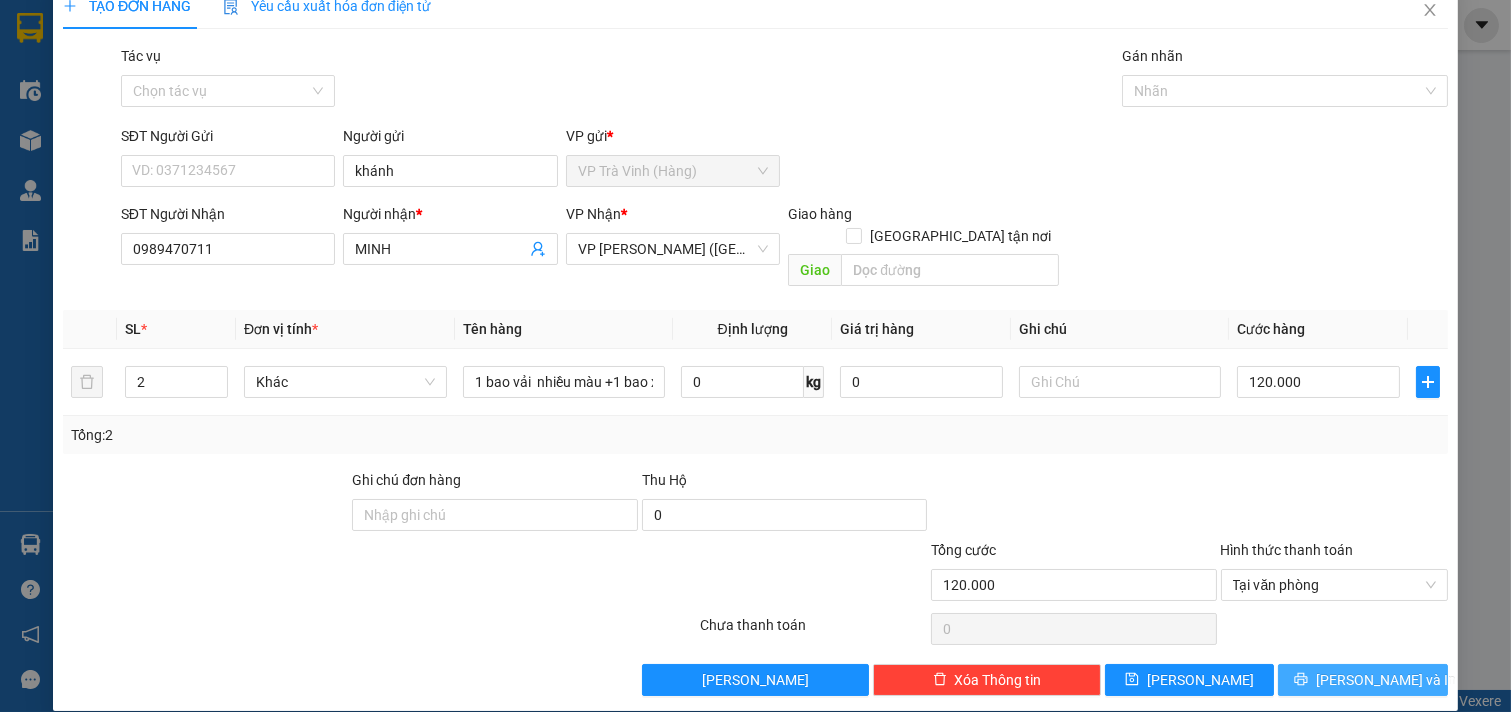 click on "[PERSON_NAME] và In" at bounding box center (1386, 680) 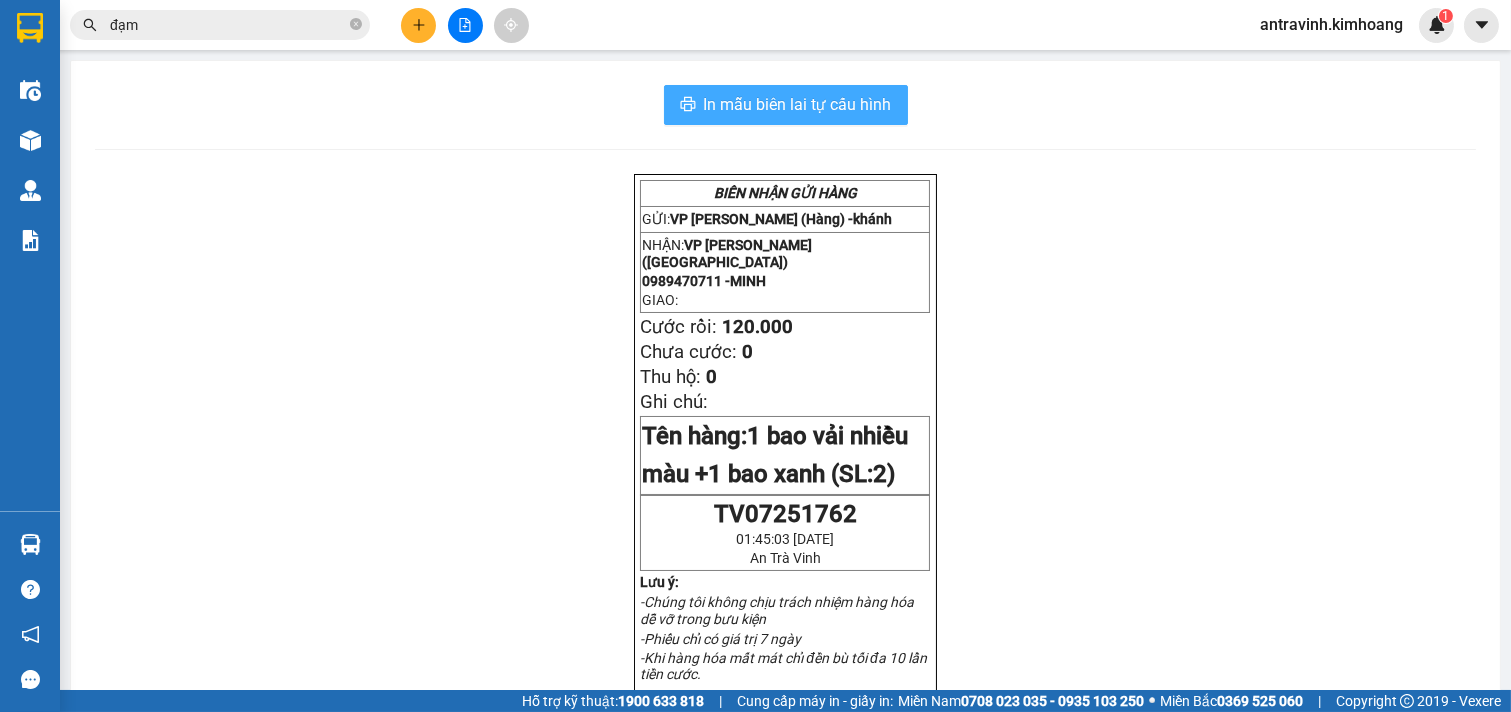 click on "In mẫu biên lai tự cấu hình" at bounding box center (798, 104) 